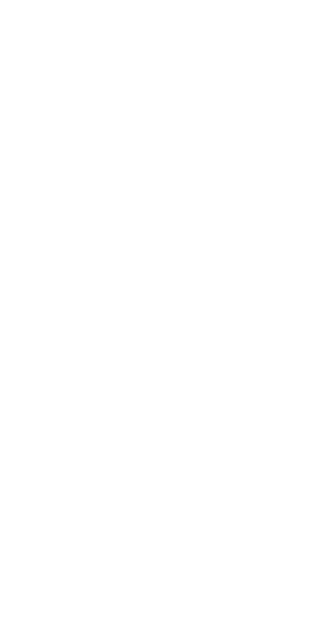 scroll, scrollTop: 0, scrollLeft: 0, axis: both 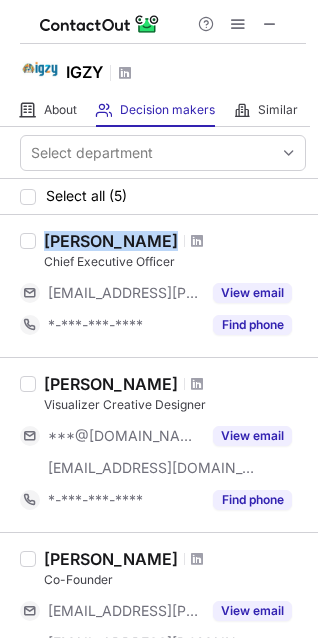 drag, startPoint x: 45, startPoint y: 232, endPoint x: 144, endPoint y: 217, distance: 100.12991 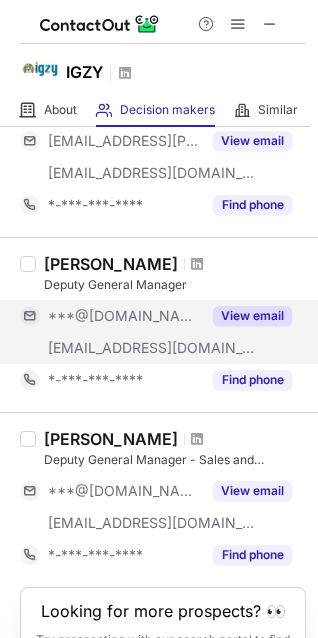 scroll, scrollTop: 588, scrollLeft: 0, axis: vertical 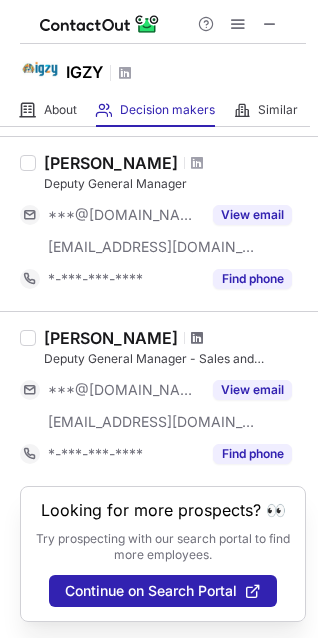 click at bounding box center (197, 338) 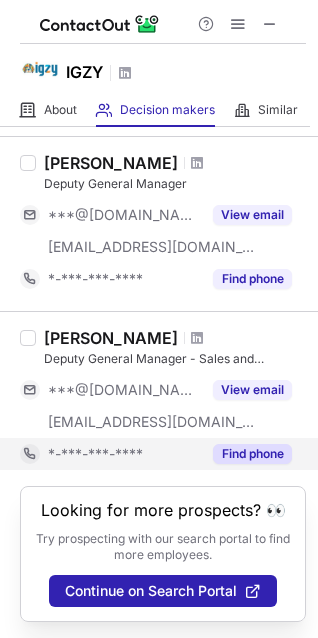 click on "Find phone" at bounding box center [252, 454] 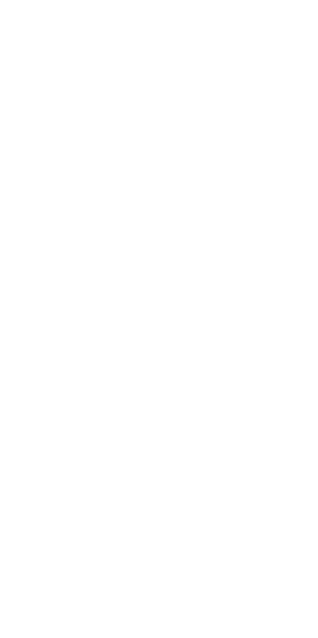 scroll, scrollTop: 0, scrollLeft: 0, axis: both 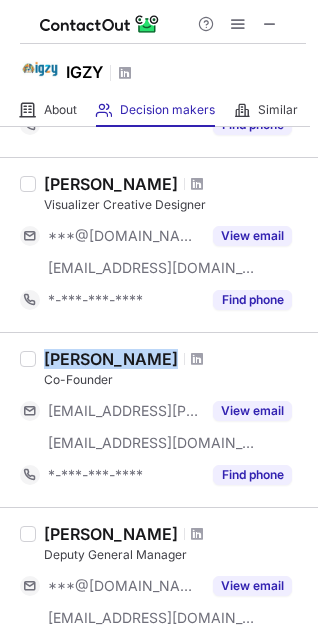 drag, startPoint x: 43, startPoint y: 354, endPoint x: 139, endPoint y: 359, distance: 96.13012 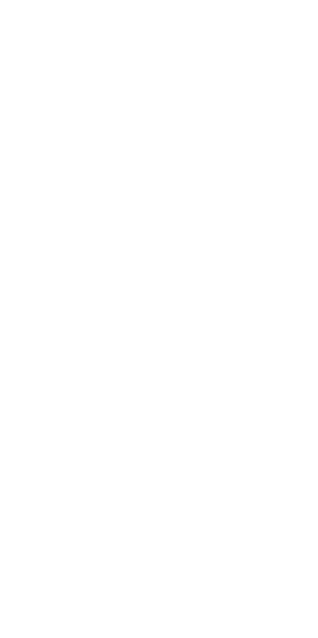scroll, scrollTop: 0, scrollLeft: 0, axis: both 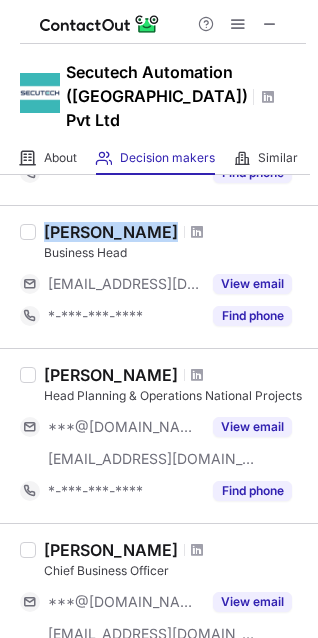 drag, startPoint x: 44, startPoint y: 205, endPoint x: 136, endPoint y: 207, distance: 92.021736 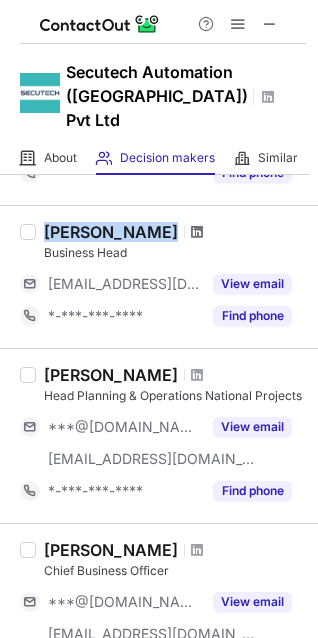 click at bounding box center (197, 232) 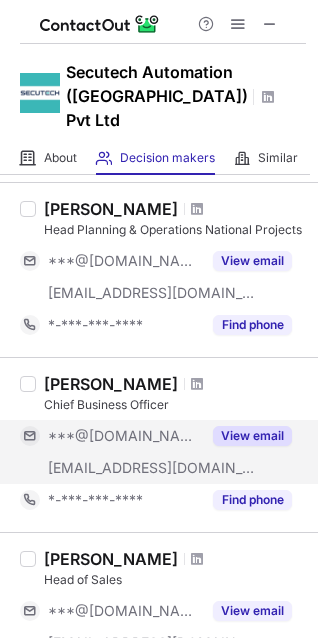 scroll, scrollTop: 400, scrollLeft: 0, axis: vertical 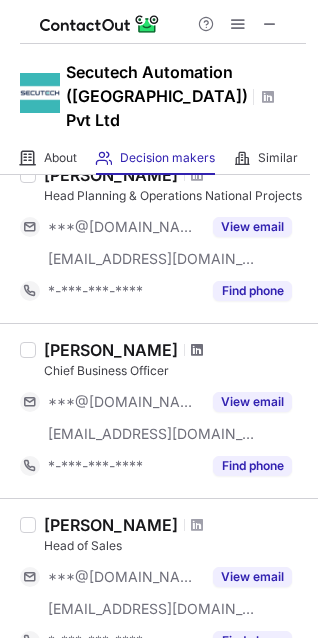 click at bounding box center [197, 350] 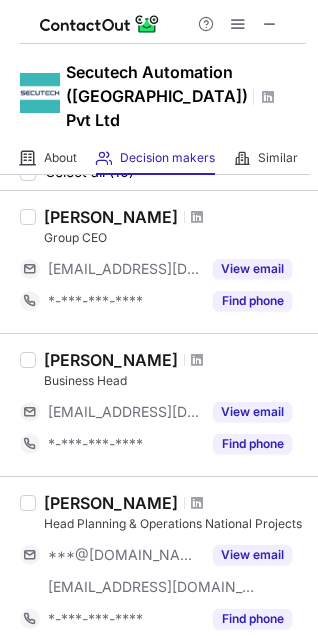scroll, scrollTop: 0, scrollLeft: 0, axis: both 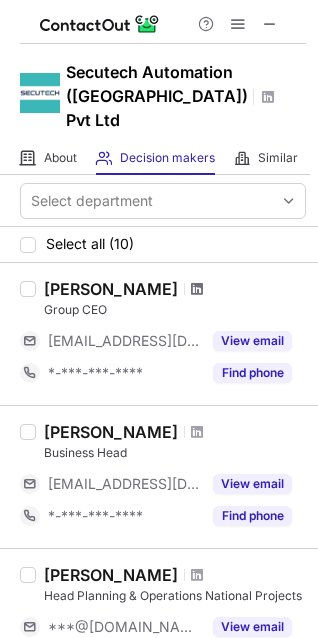 click at bounding box center [197, 289] 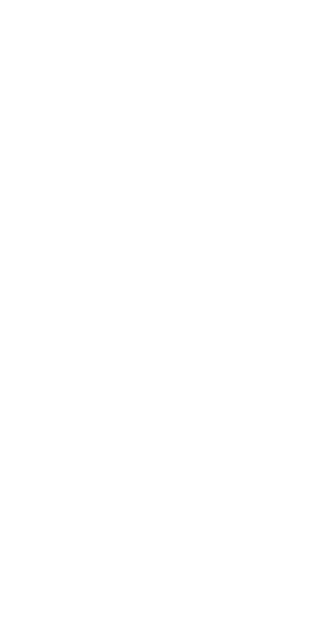 scroll, scrollTop: 0, scrollLeft: 0, axis: both 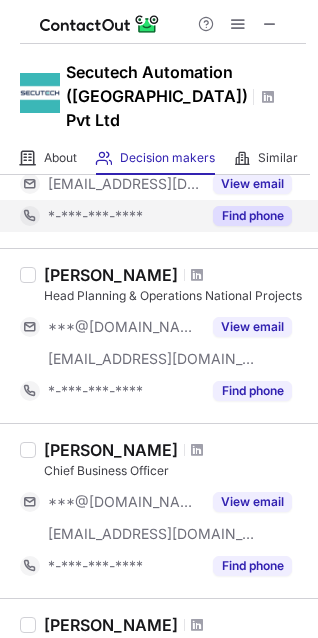 click on "Find phone" at bounding box center [252, 216] 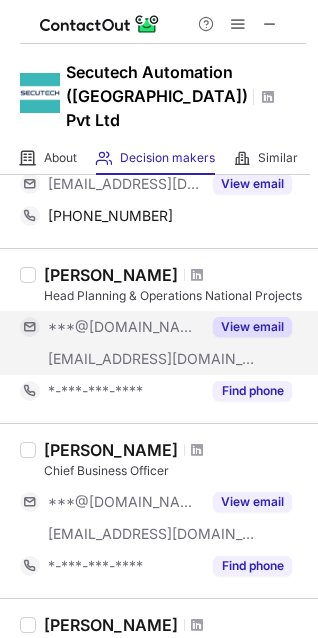 scroll, scrollTop: 100, scrollLeft: 0, axis: vertical 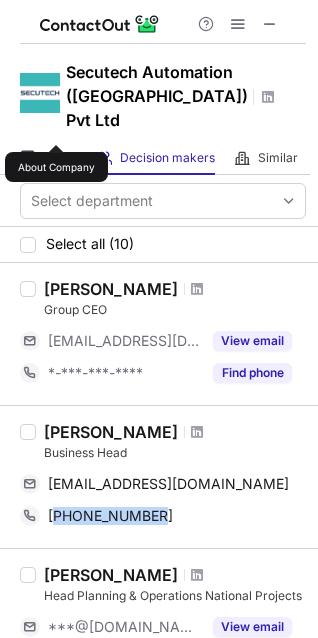 drag, startPoint x: 187, startPoint y: 485, endPoint x: 61, endPoint y: 513, distance: 129.07362 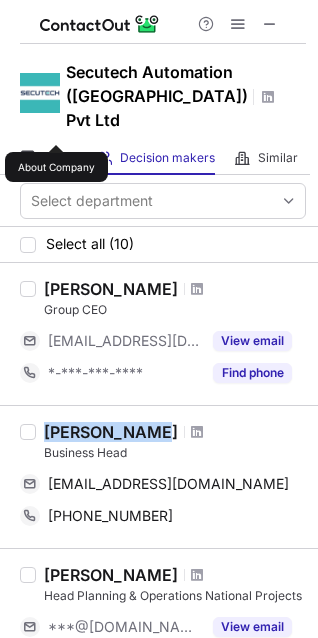 drag, startPoint x: 44, startPoint y: 408, endPoint x: 144, endPoint y: 406, distance: 100.02 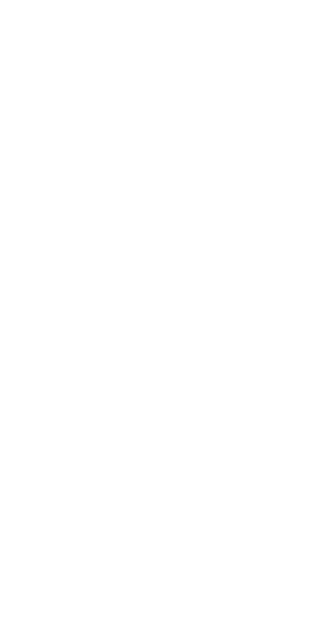 scroll, scrollTop: 0, scrollLeft: 0, axis: both 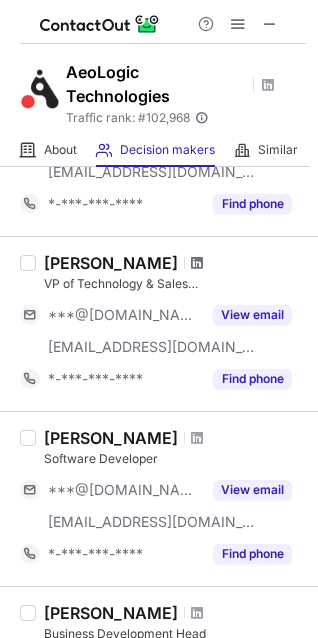 click at bounding box center (197, 263) 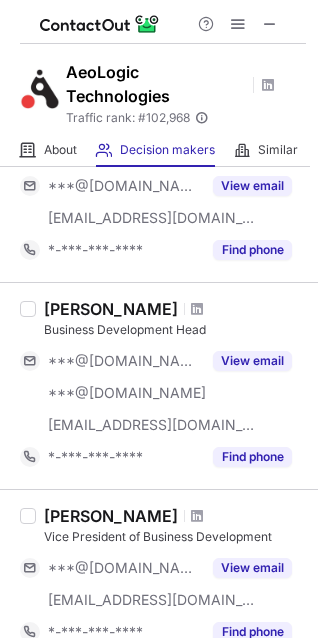 scroll, scrollTop: 700, scrollLeft: 0, axis: vertical 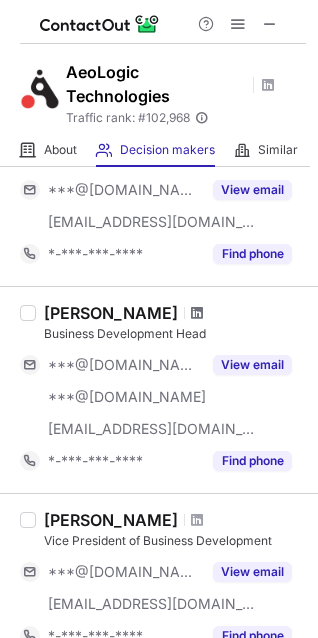 click at bounding box center (197, 313) 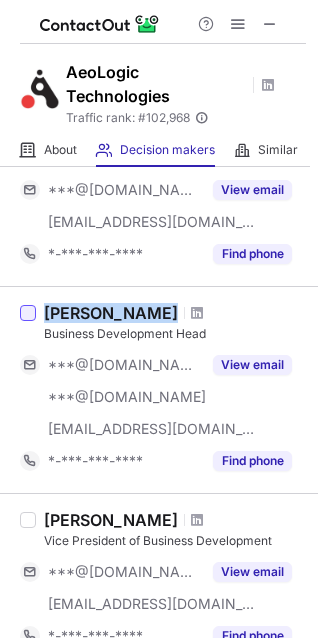 drag, startPoint x: 158, startPoint y: 307, endPoint x: 35, endPoint y: 314, distance: 123.19903 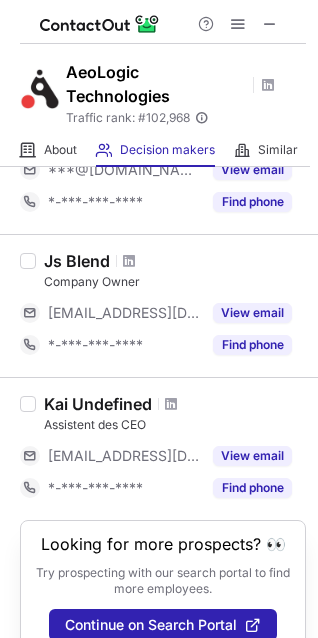 scroll, scrollTop: 1501, scrollLeft: 0, axis: vertical 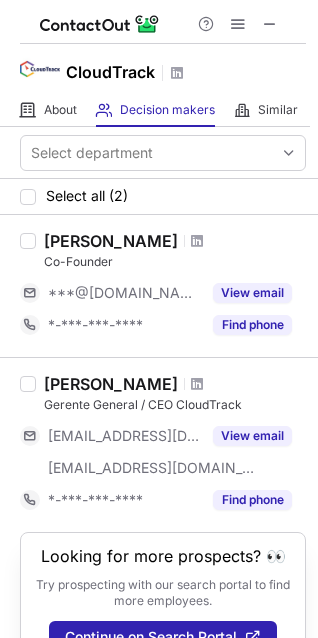 drag, startPoint x: 168, startPoint y: 237, endPoint x: 44, endPoint y: 249, distance: 124.57929 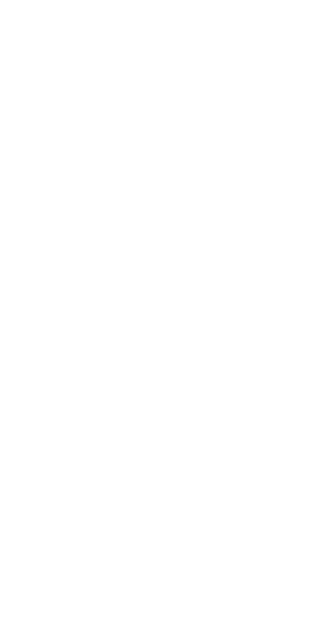 scroll, scrollTop: 0, scrollLeft: 0, axis: both 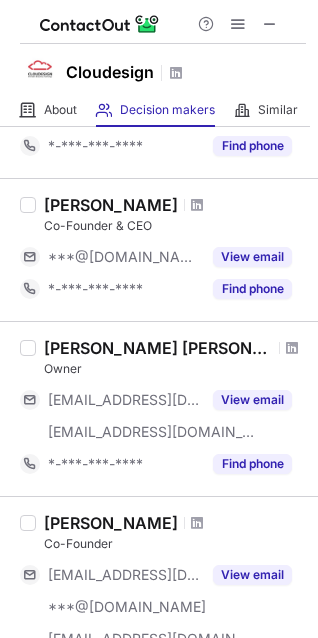 drag, startPoint x: 47, startPoint y: 206, endPoint x: 169, endPoint y: 199, distance: 122.20065 